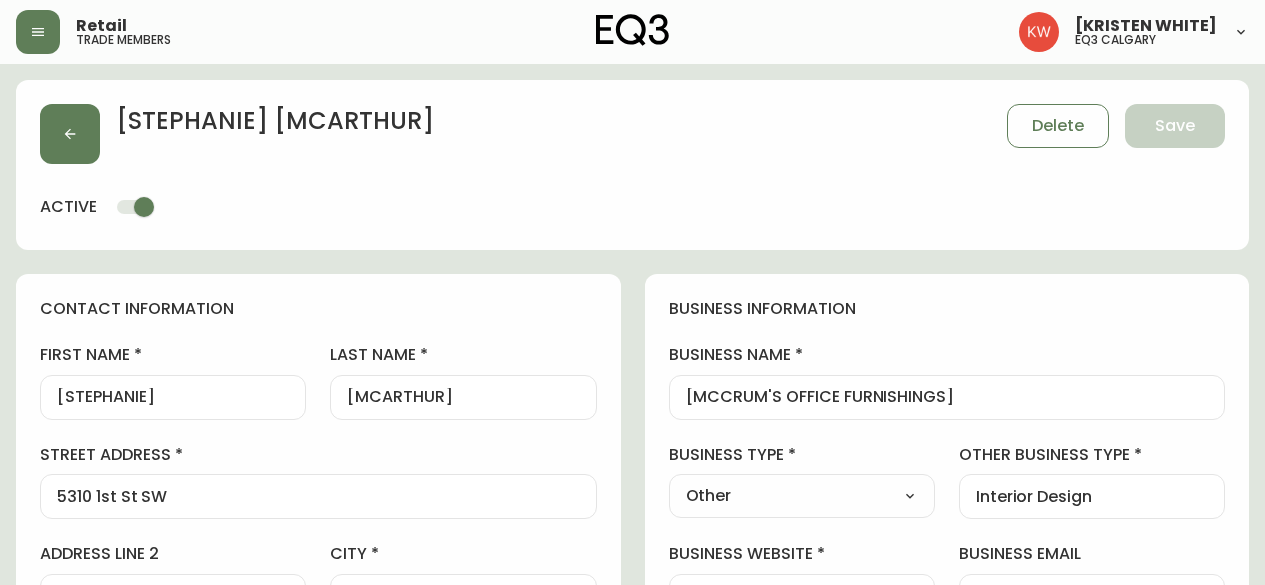 select on "[AB]" 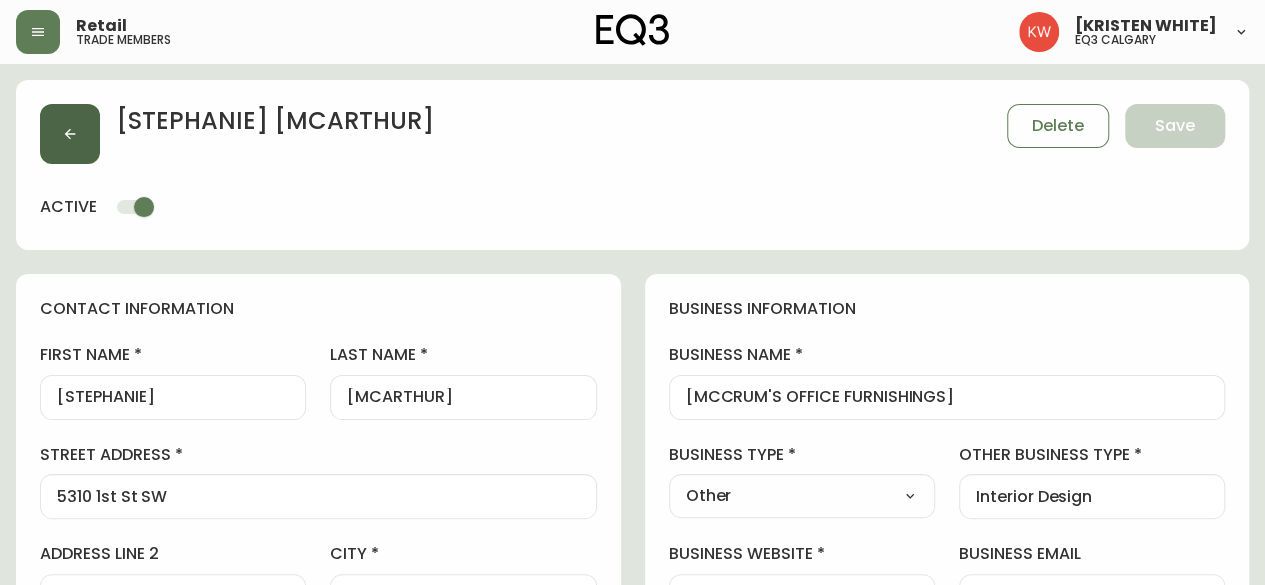 scroll, scrollTop: 0, scrollLeft: 0, axis: both 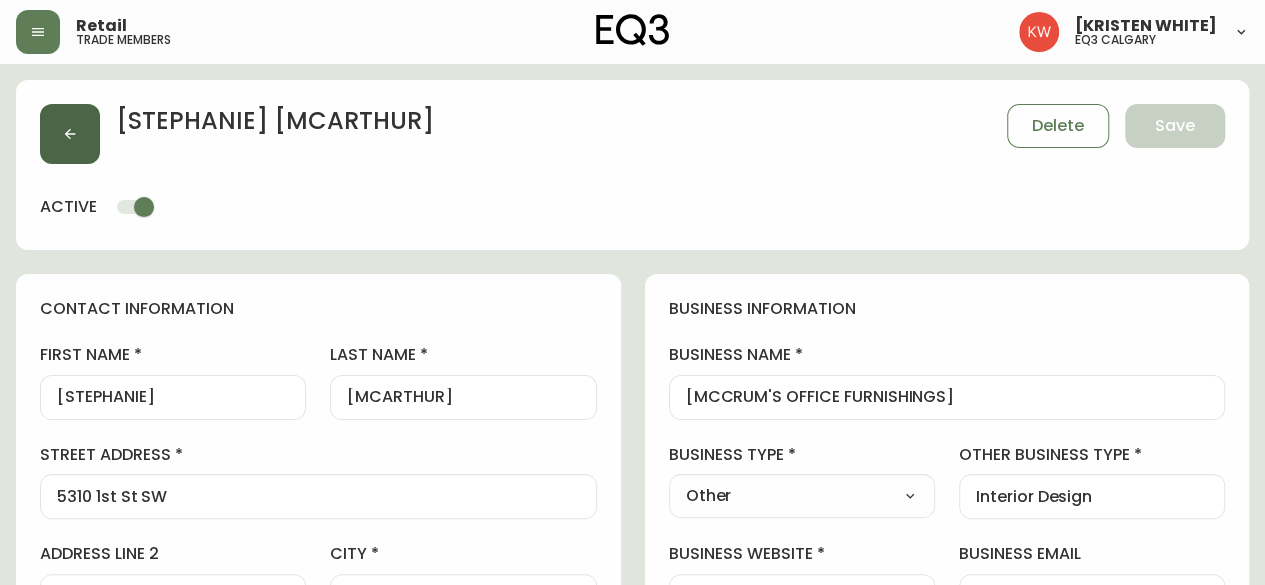 click at bounding box center (70, 134) 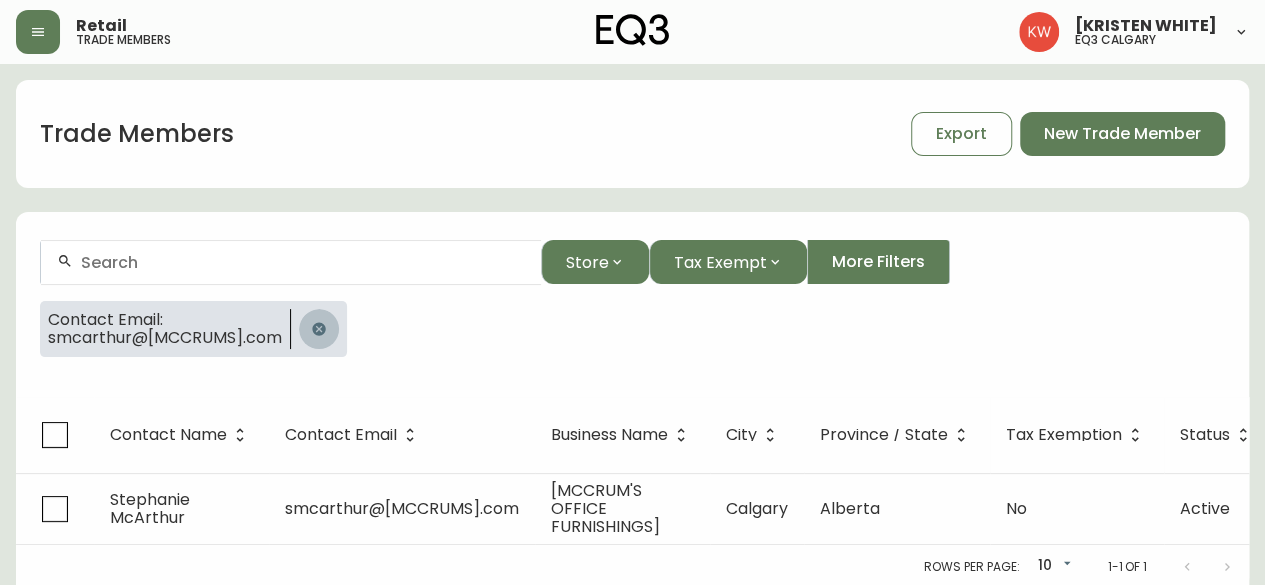 click 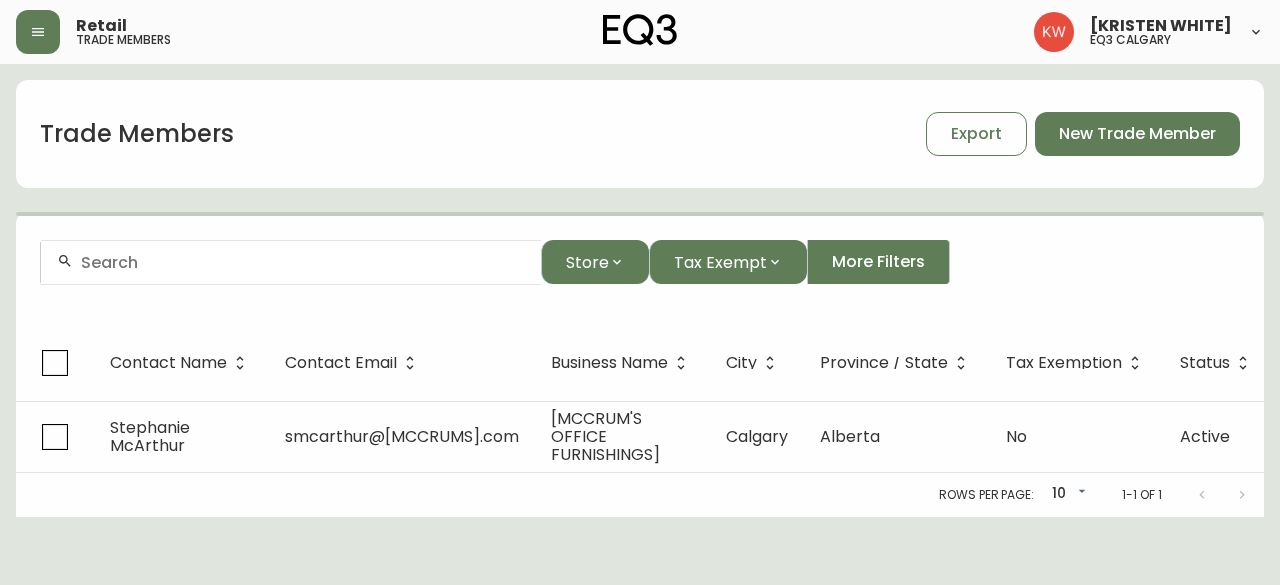 click at bounding box center (291, 262) 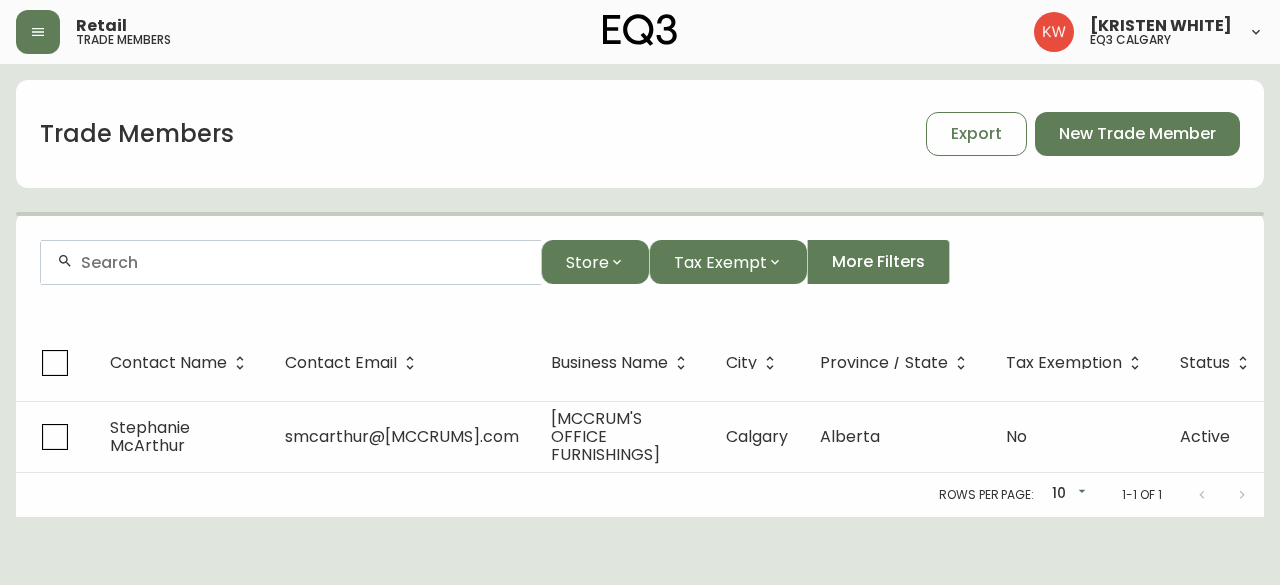 paste on "spencer@[010110].ca" 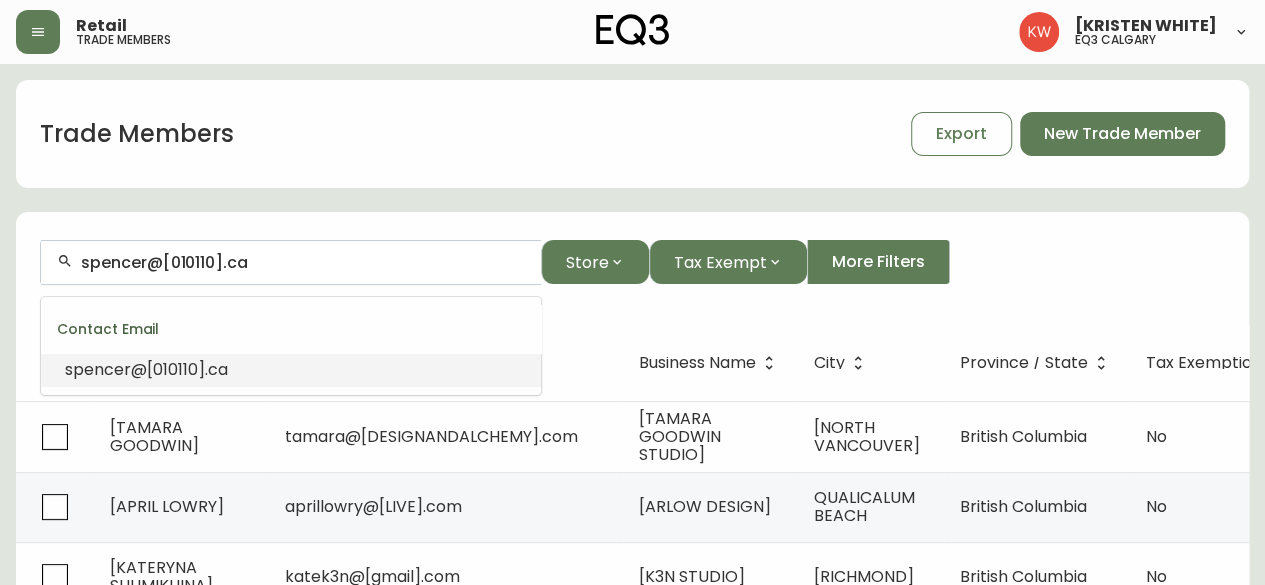 click on "spencer@[010110].ca" at bounding box center (291, 370) 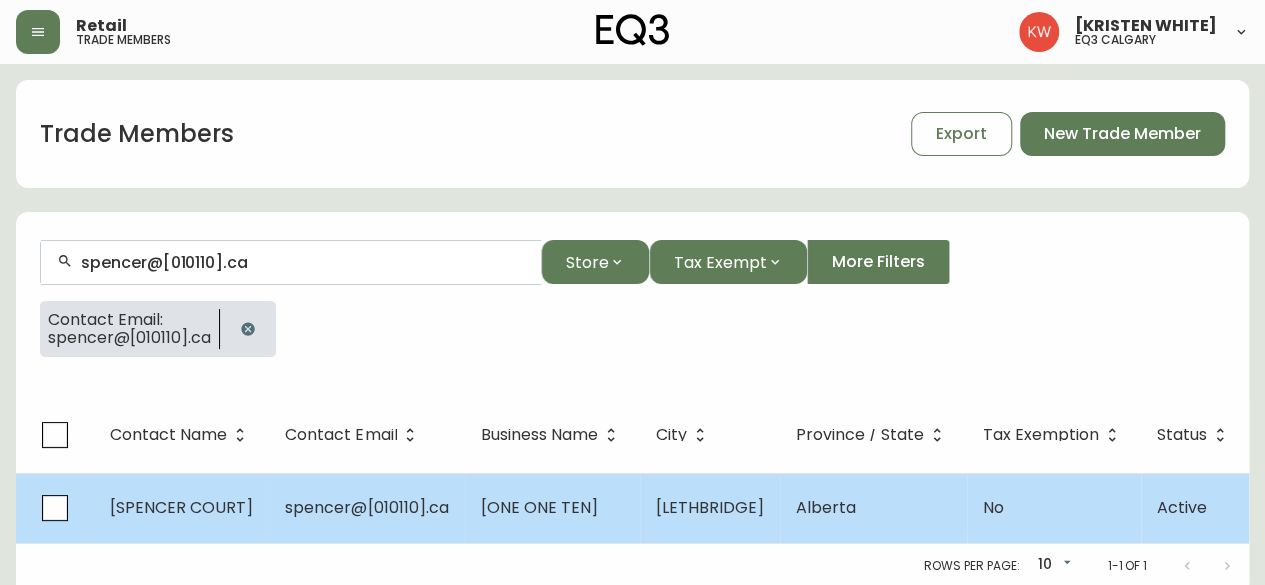 type on "spencer@[010110].ca" 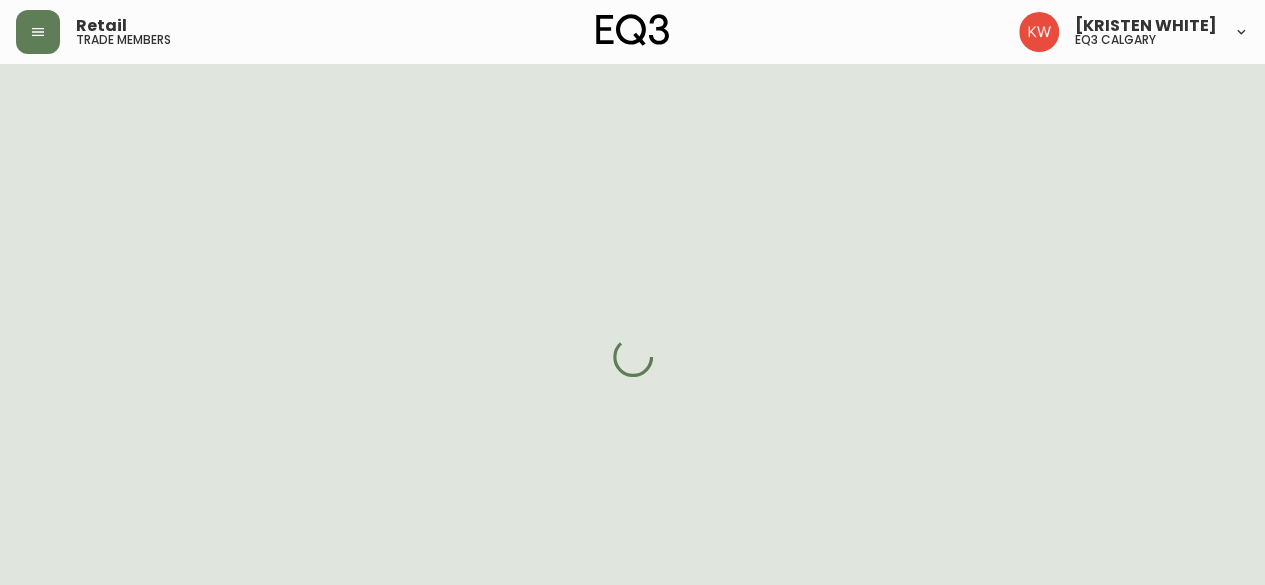 select on "[AB]" 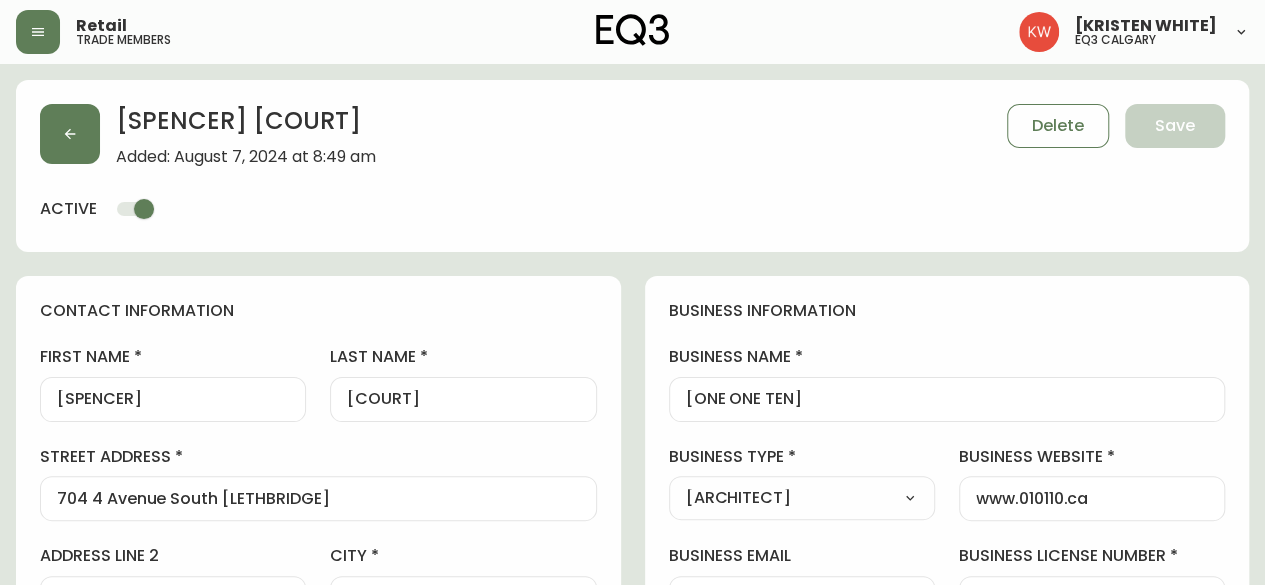 scroll, scrollTop: 0, scrollLeft: 0, axis: both 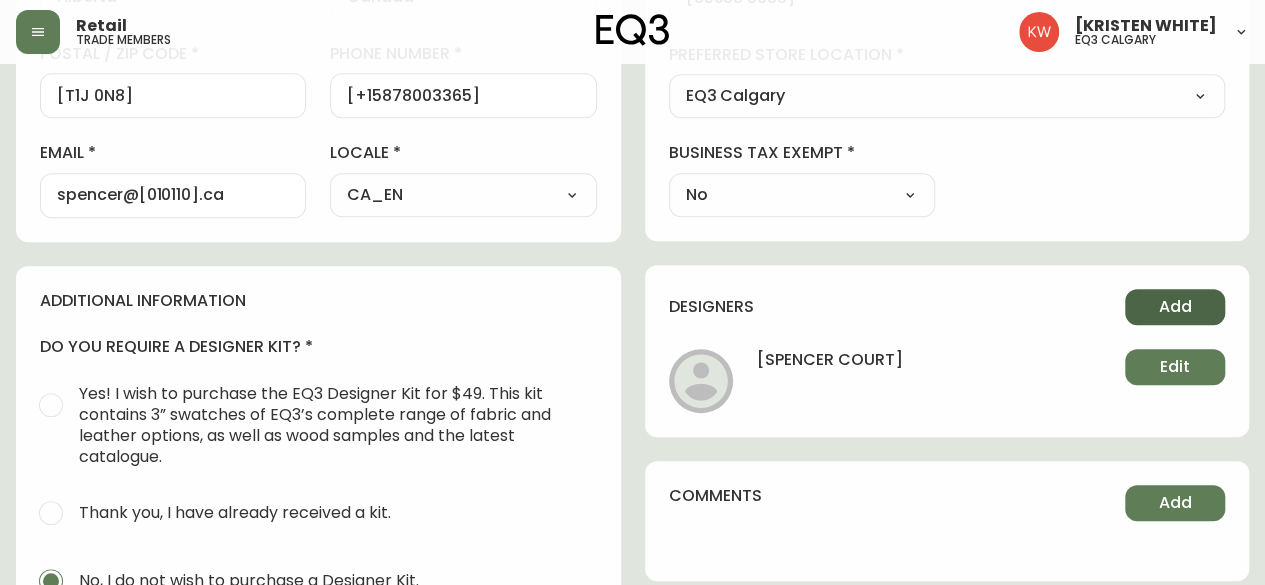 click on "Add" at bounding box center (1175, 307) 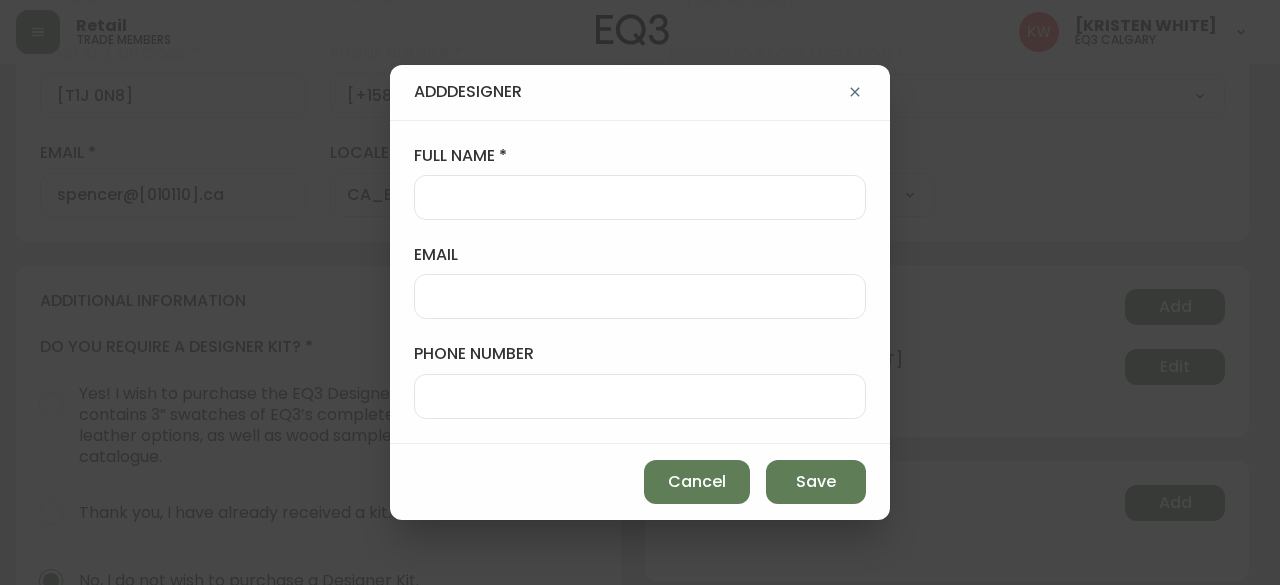 drag, startPoint x: 533, startPoint y: 279, endPoint x: 527, endPoint y: 297, distance: 18.973665 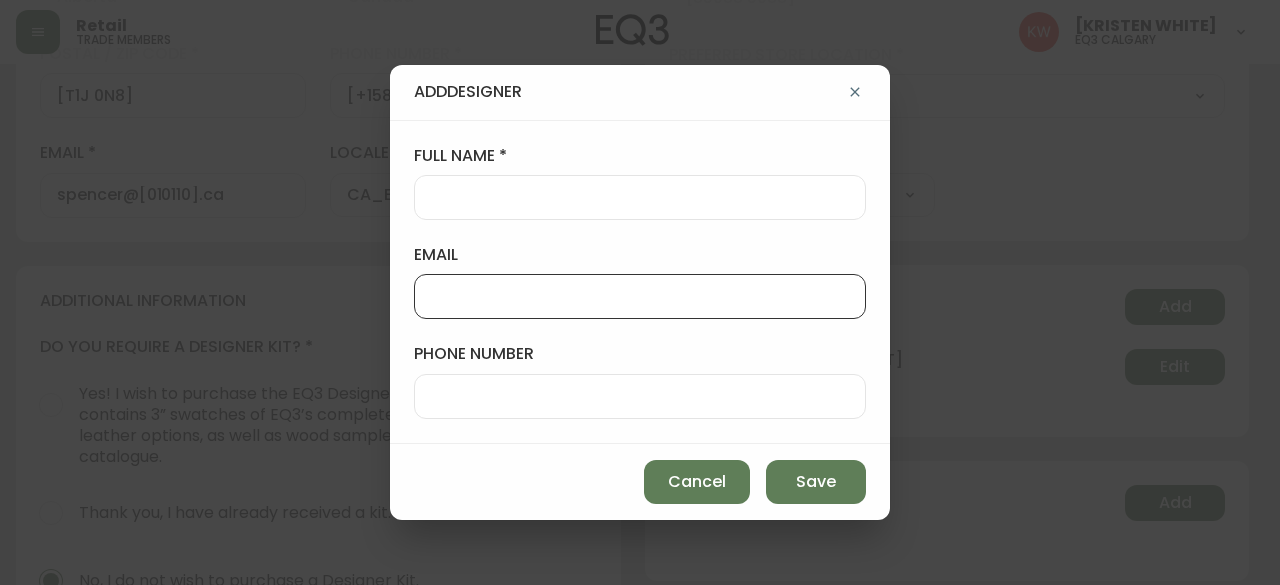 paste on "raine@[010110].ca" 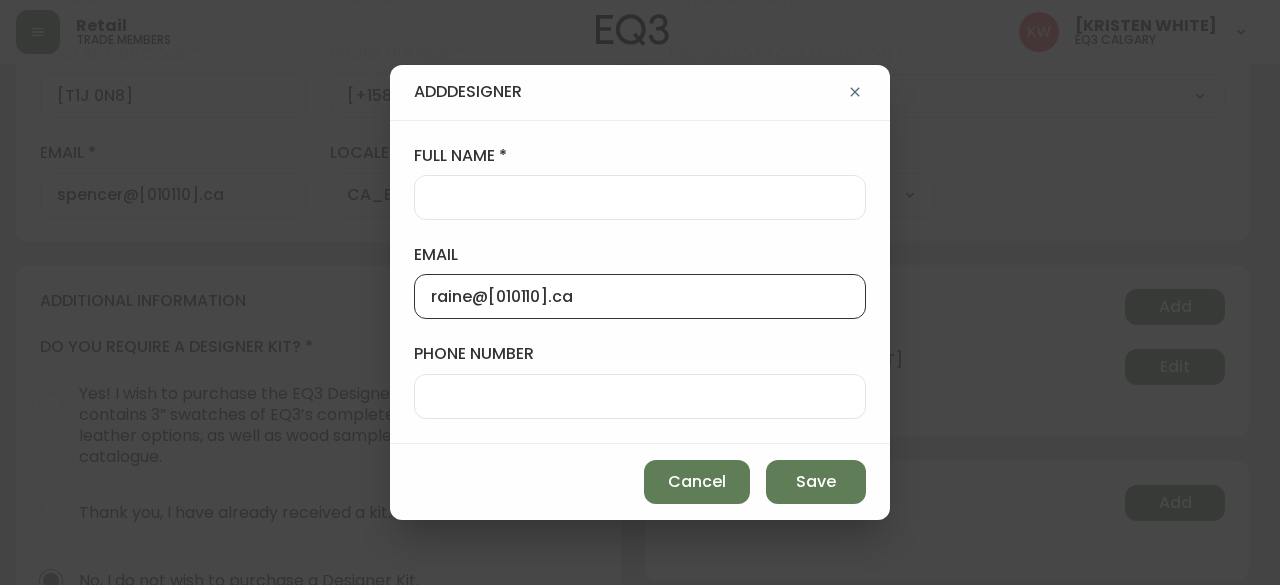 type on "raine@[010110].ca" 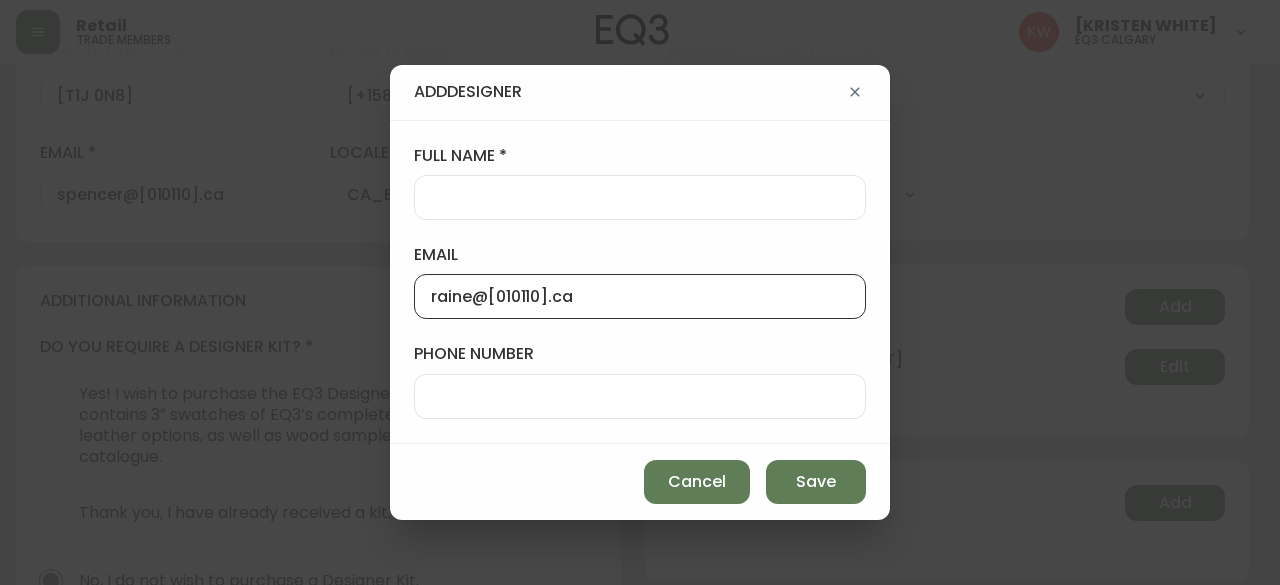 click at bounding box center (640, 197) 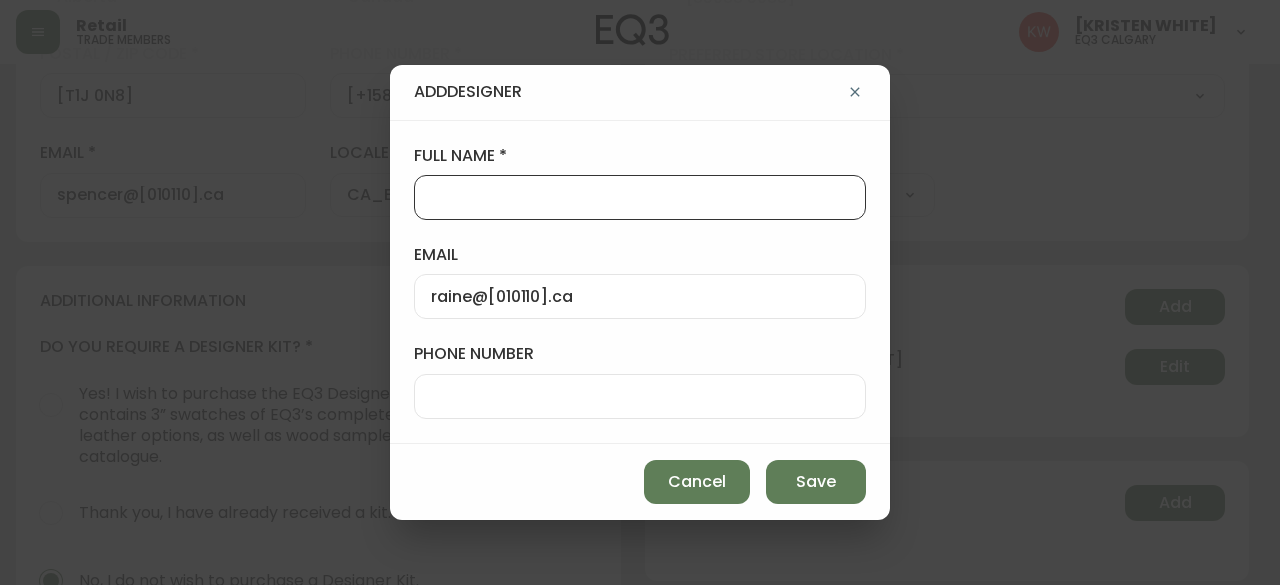 paste on "[RAINE GUMTANG]" 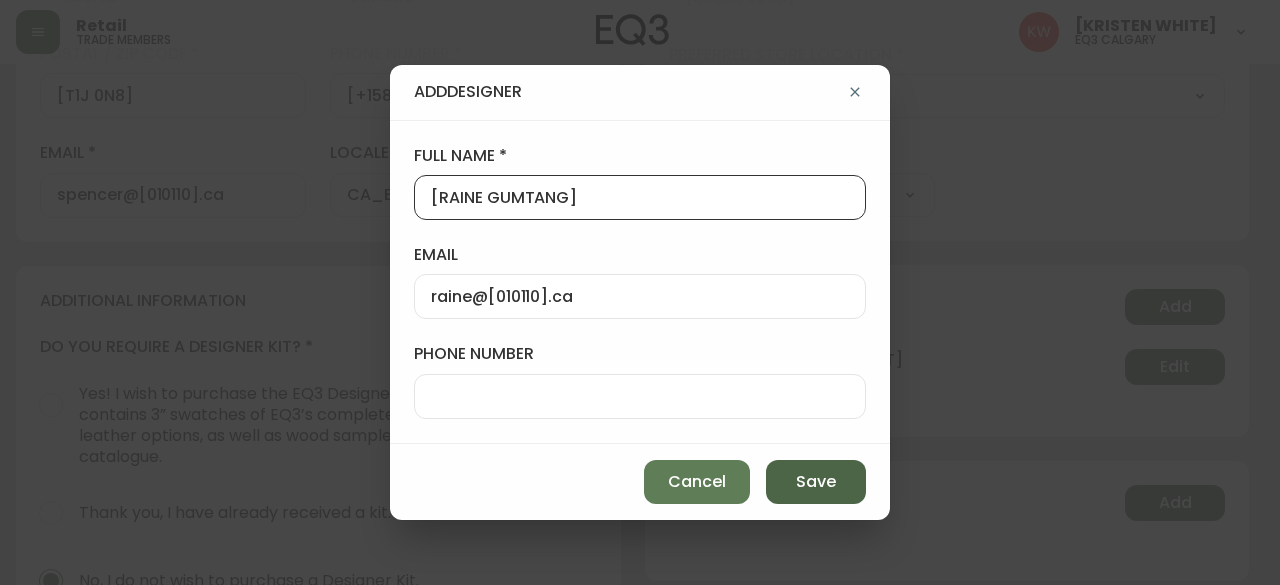 type on "[RAINE GUMTANG]" 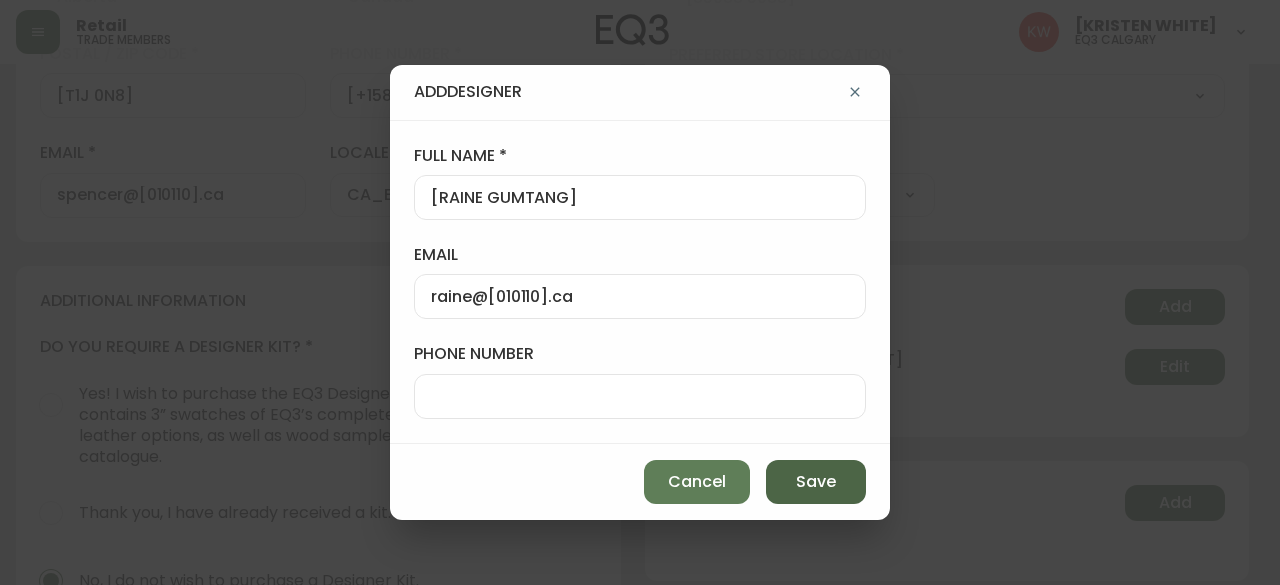 click on "Save" at bounding box center [816, 482] 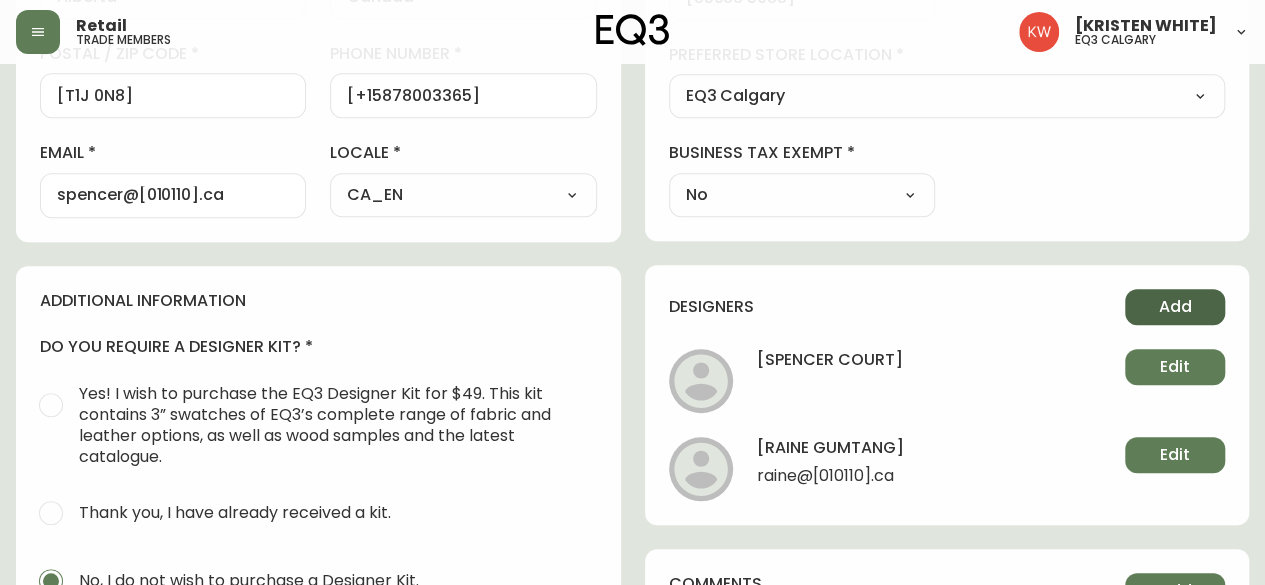 click on "Add" at bounding box center (1175, 307) 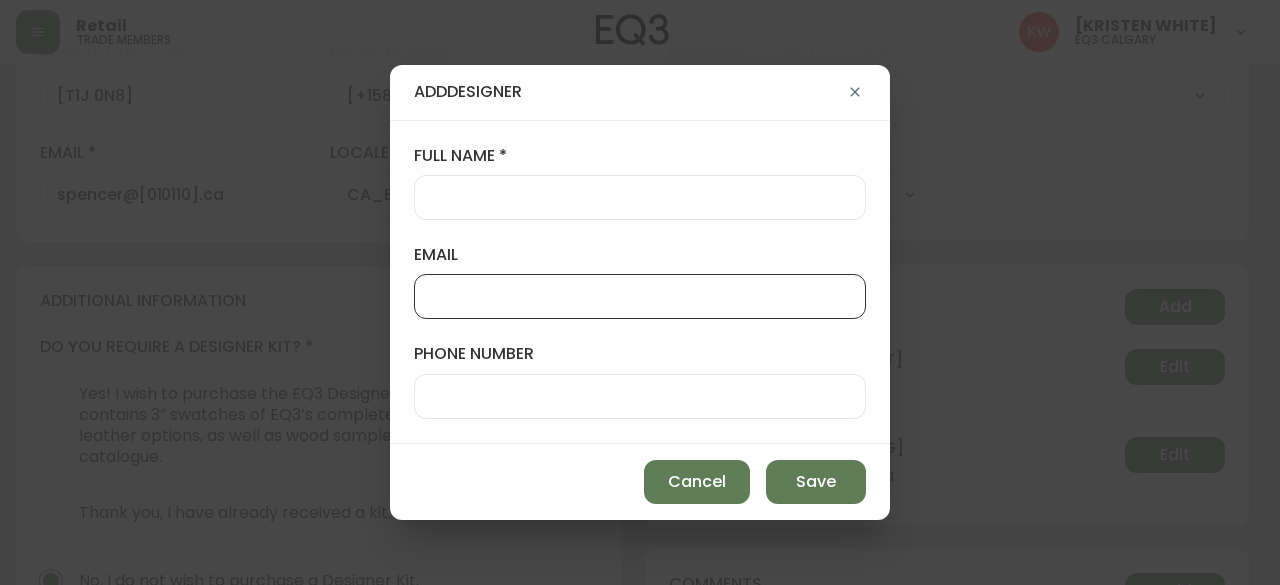 click on "email" at bounding box center [640, 296] 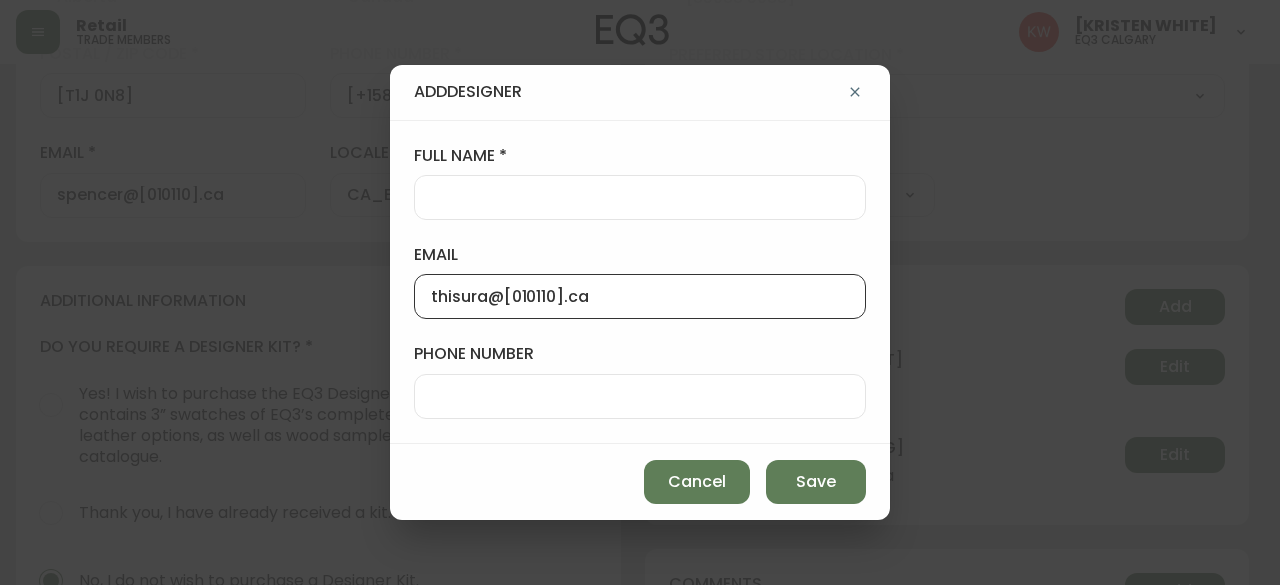 type on "thisura@[010110].ca" 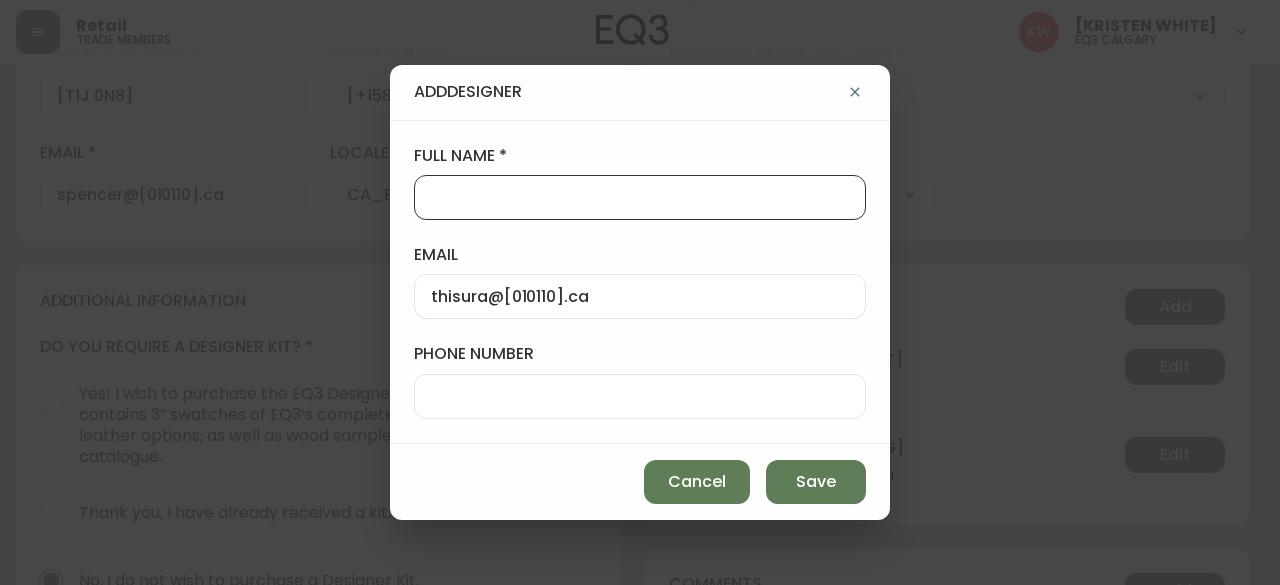 click on "full name" at bounding box center (640, 197) 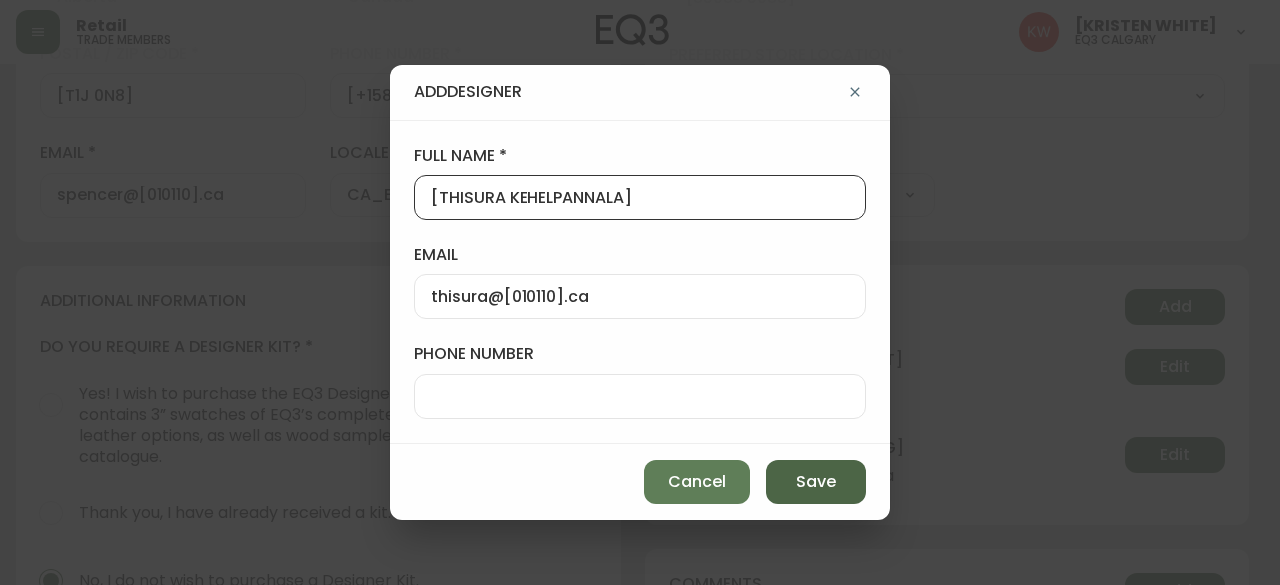 type on "[THISURA KEHELPANNALA]" 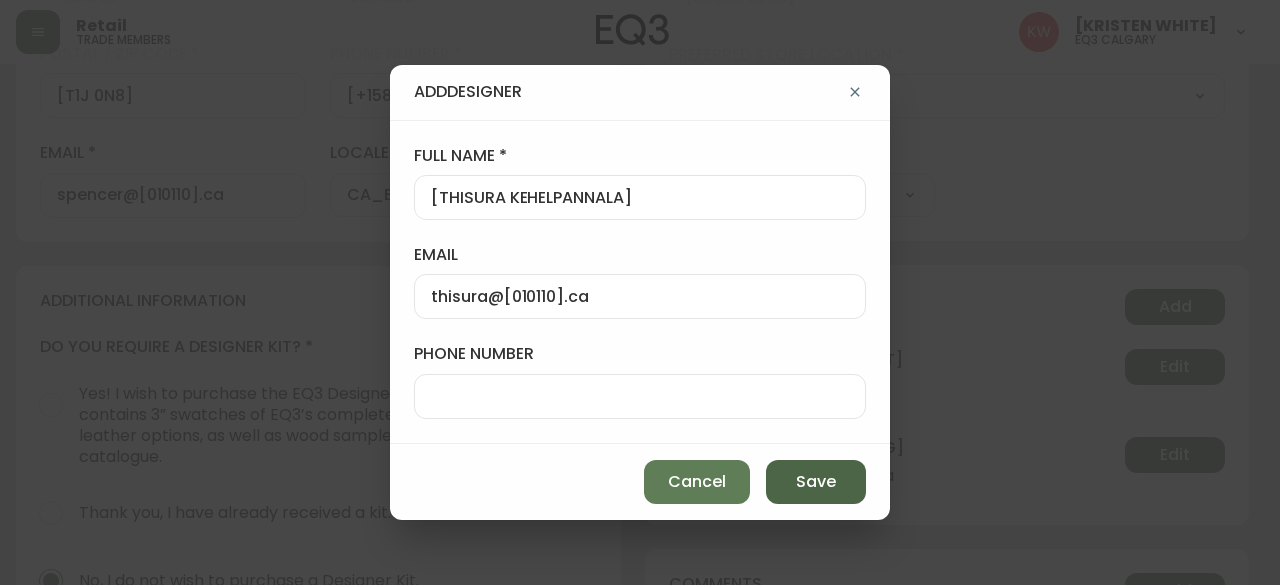 click on "Save" at bounding box center [816, 482] 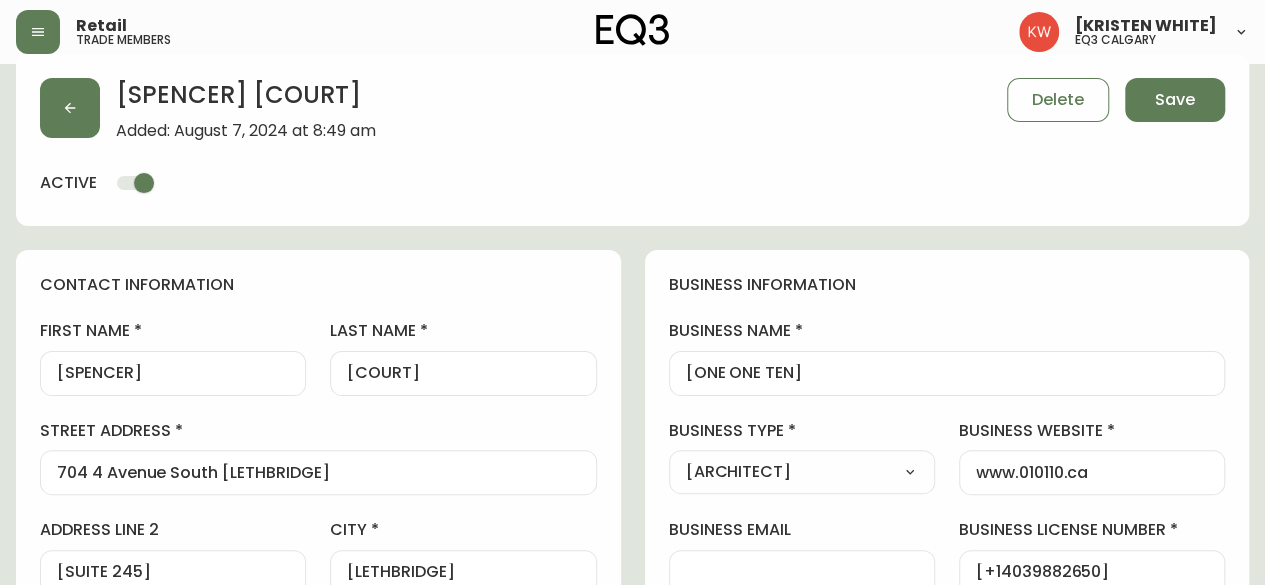 scroll, scrollTop: 0, scrollLeft: 0, axis: both 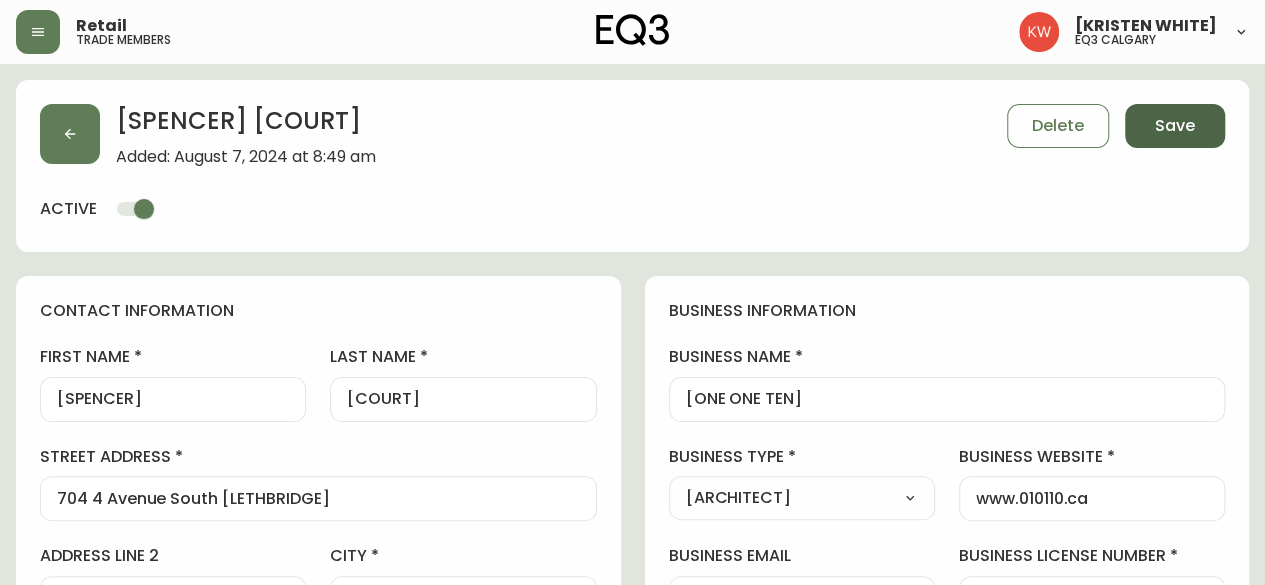 click on "Save" at bounding box center [1175, 126] 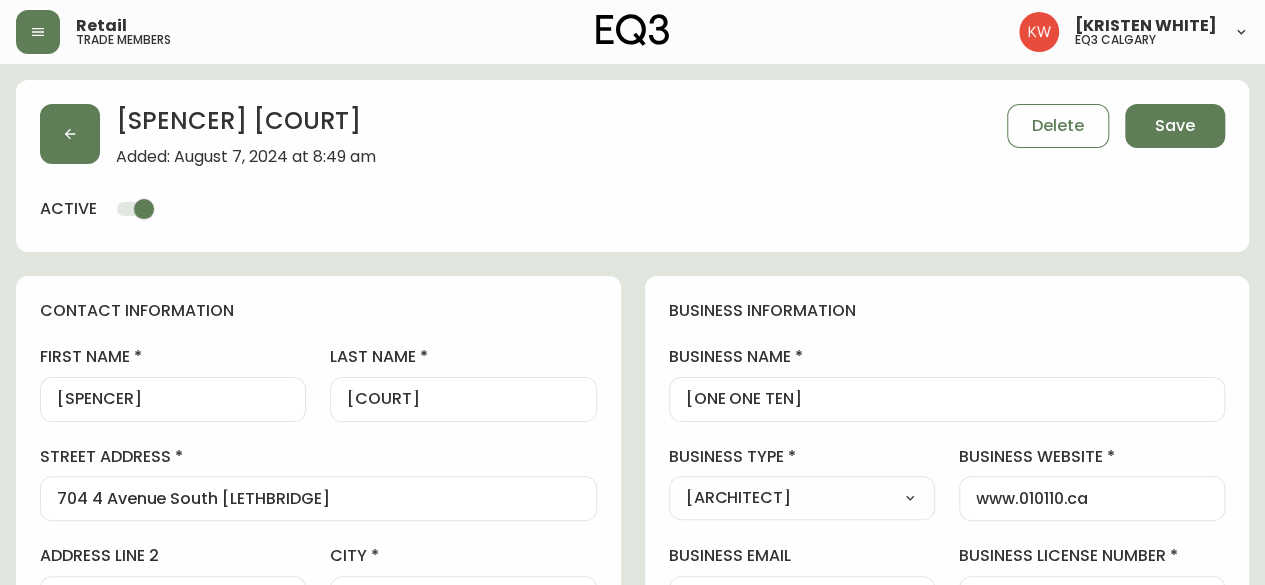 type on "Other" 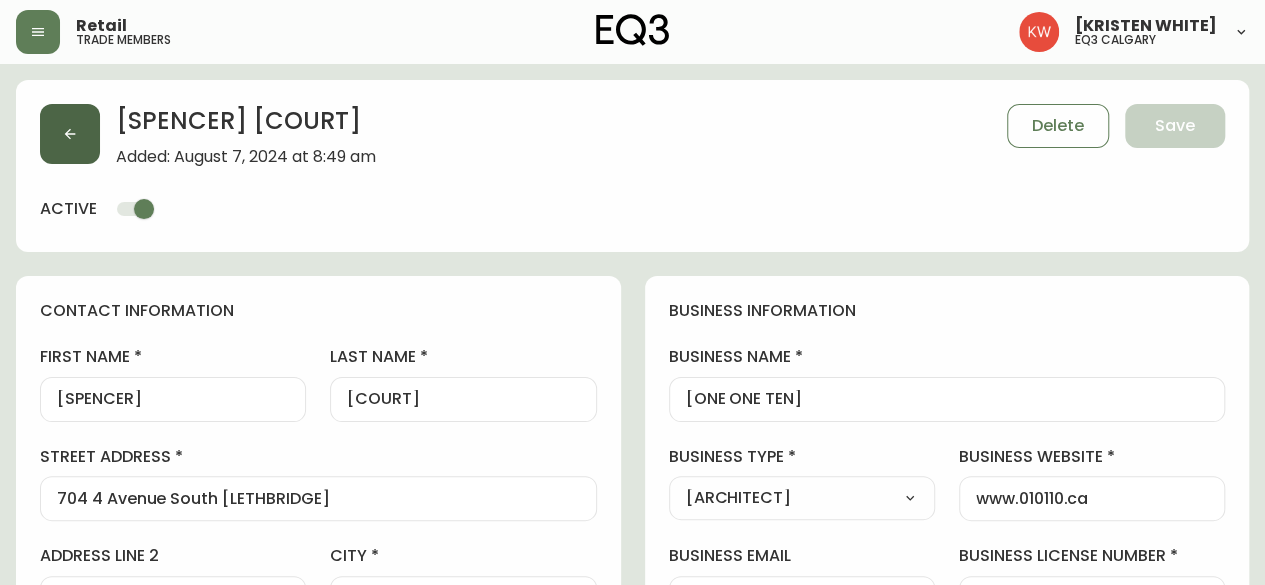 click 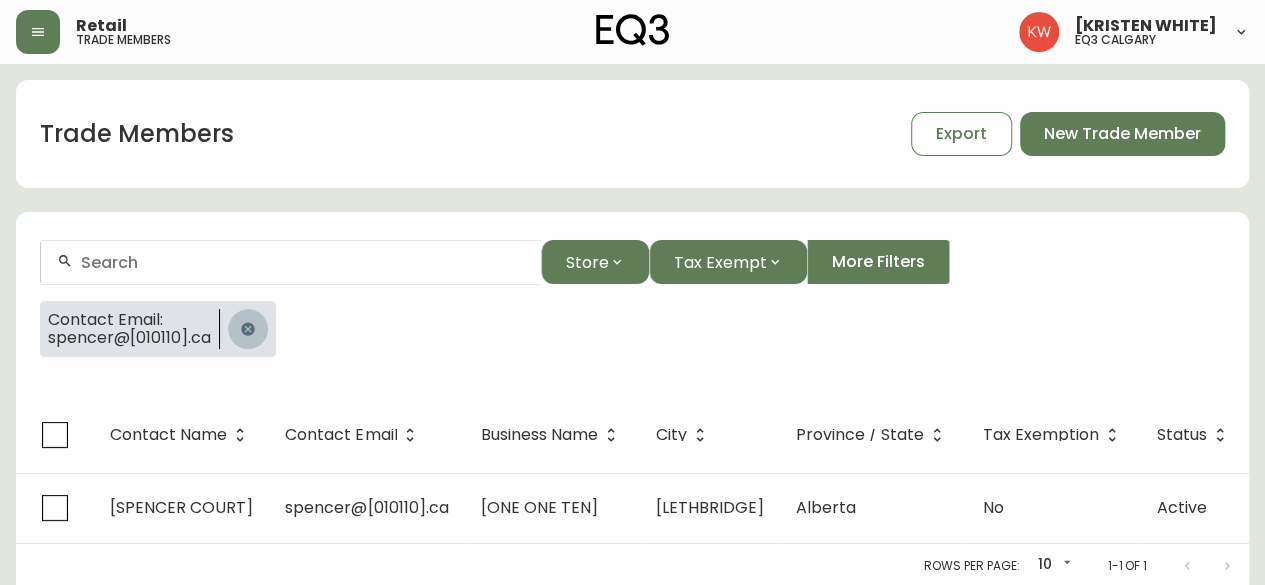 click 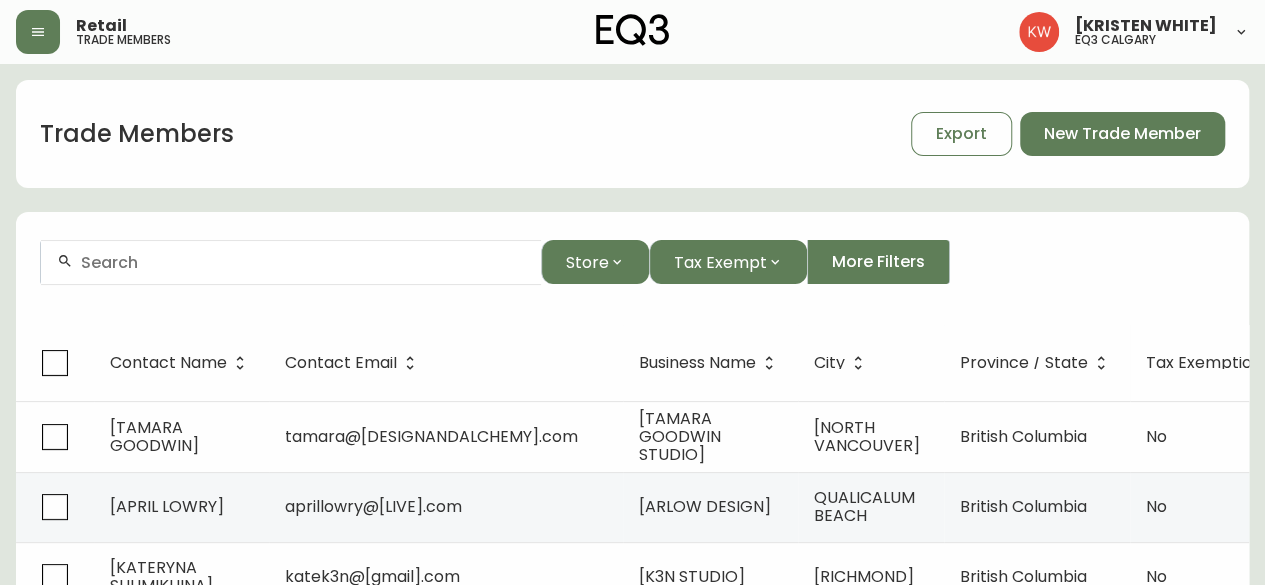 drag, startPoint x: 1073, startPoint y: 290, endPoint x: 988, endPoint y: 251, distance: 93.52005 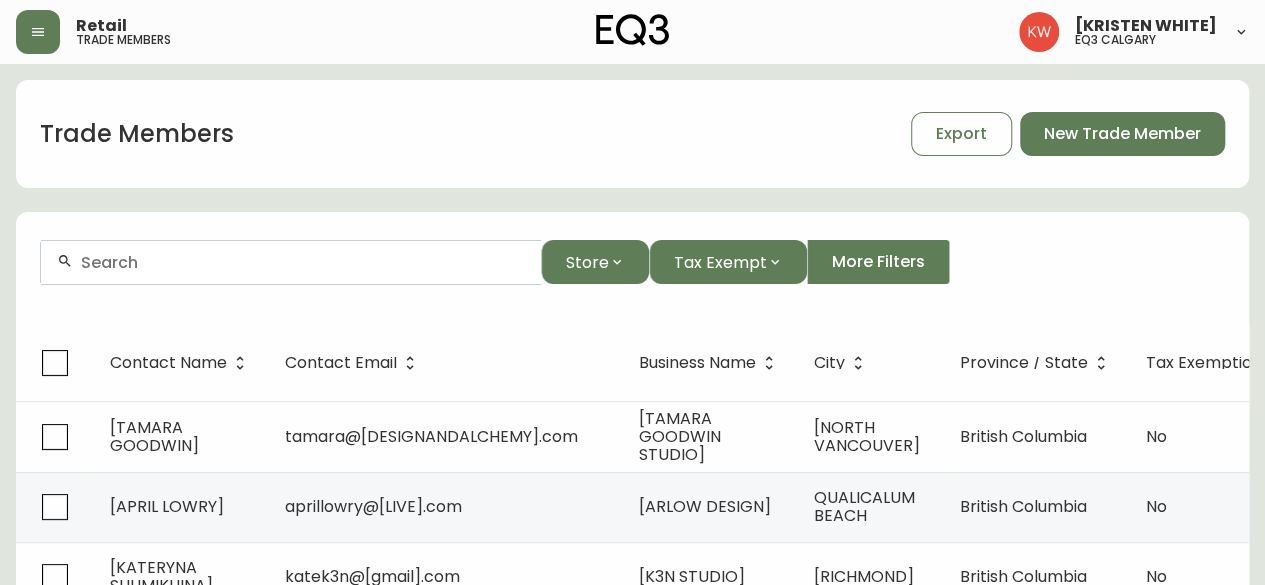 paste on "csked@[TELUS].net" 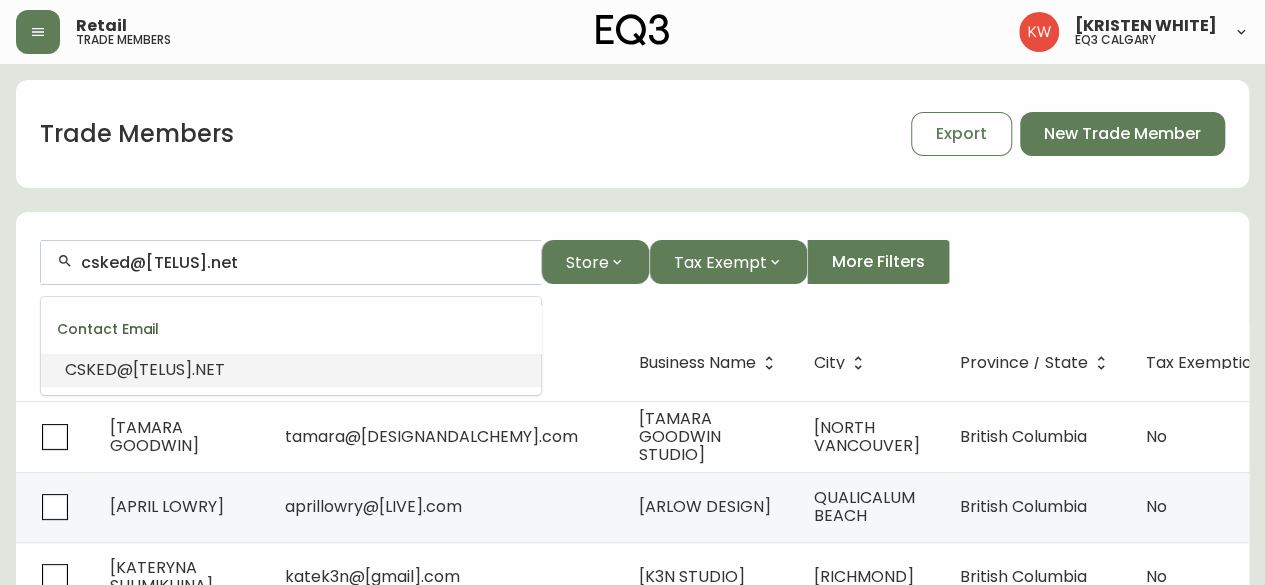 click on "CSKED@[TELUS].NET" at bounding box center [145, 369] 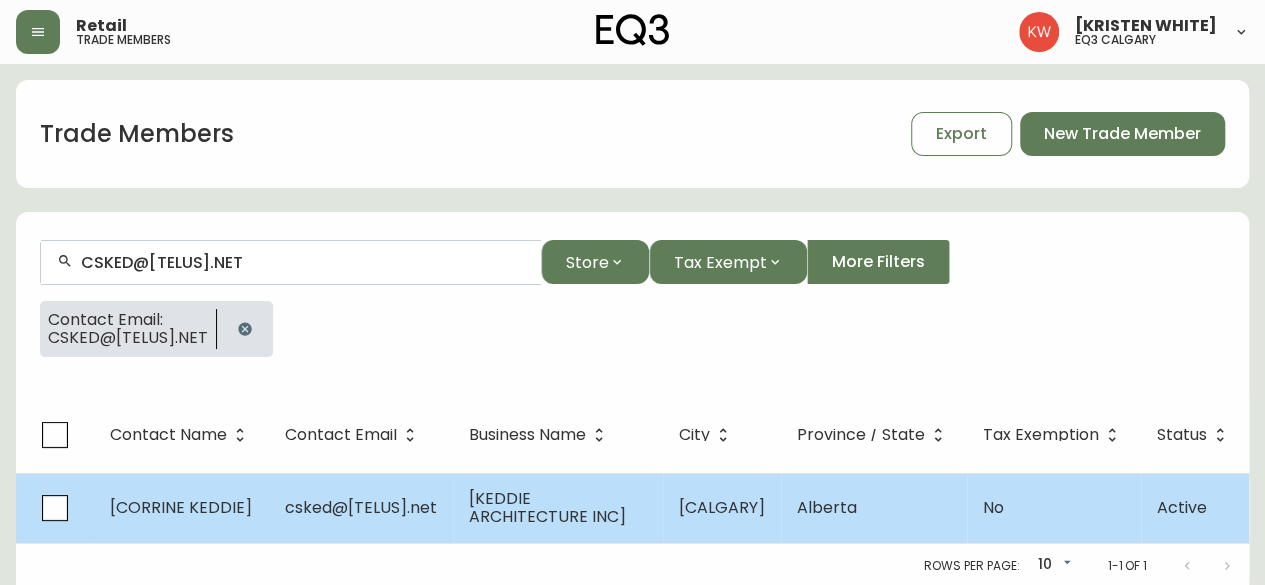 type on "CSKED@[TELUS].NET" 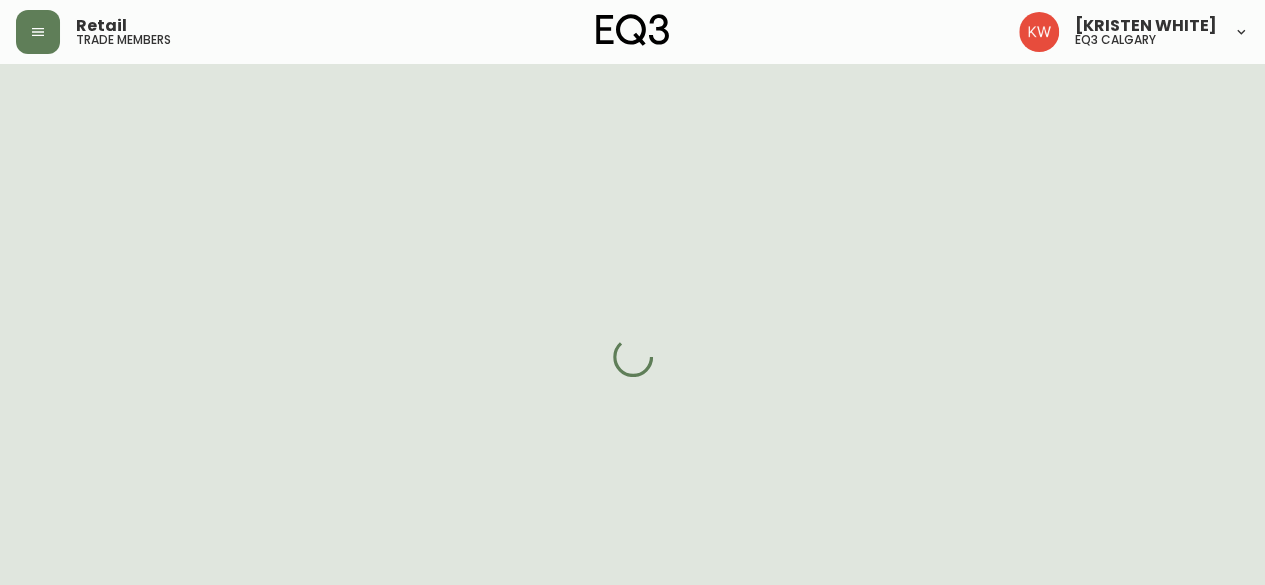 select on "[AB]" 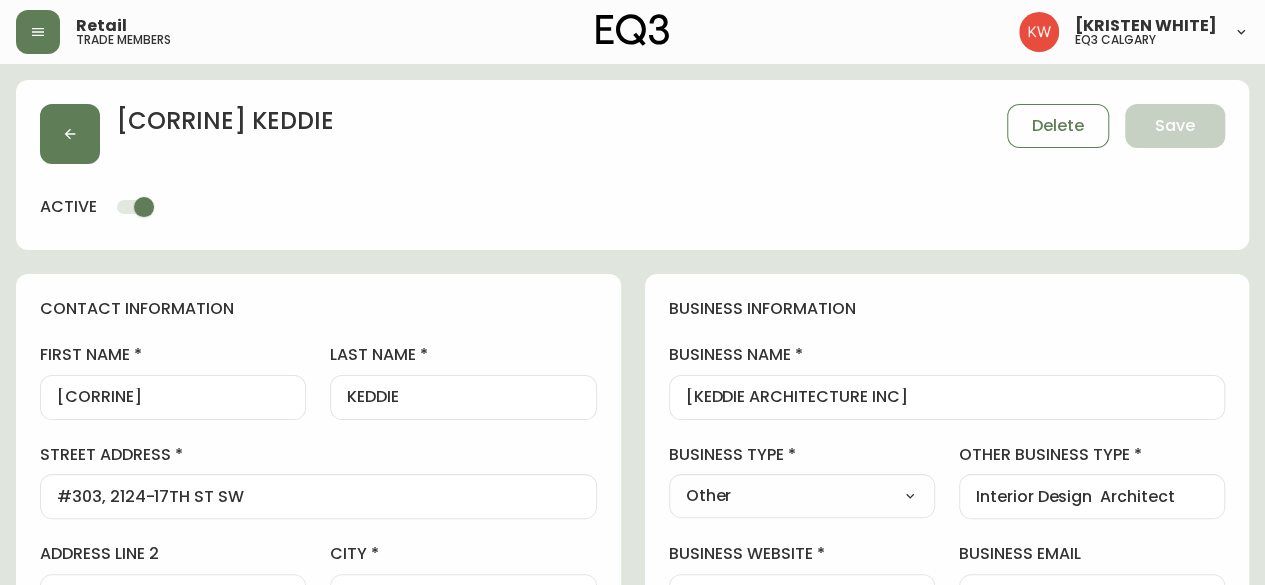 scroll, scrollTop: 0, scrollLeft: 0, axis: both 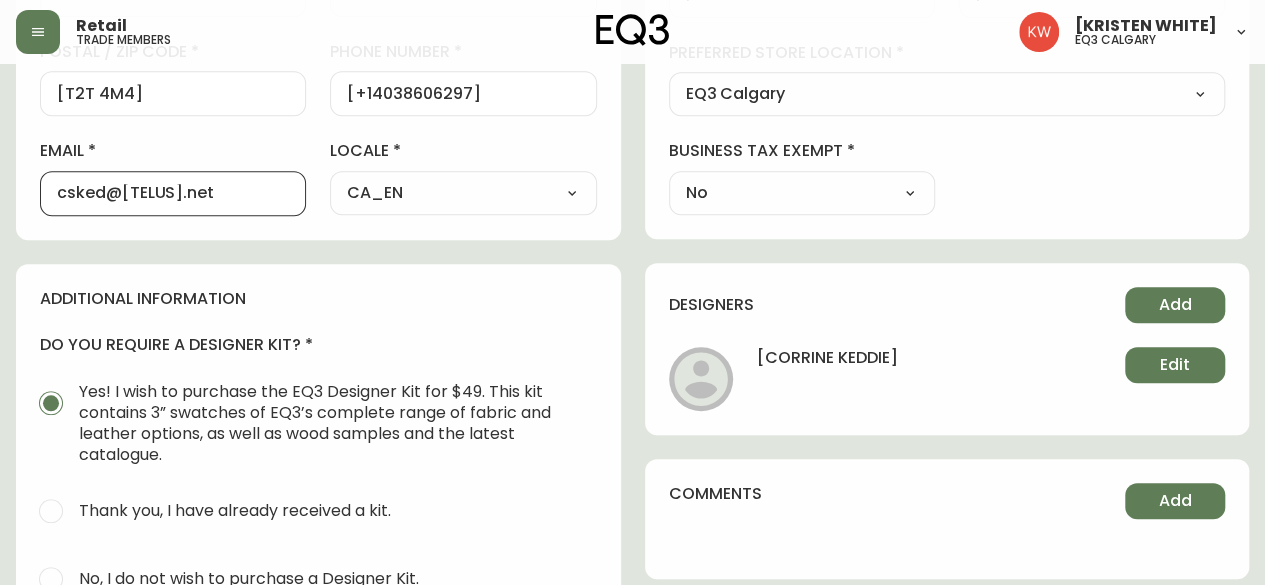 drag, startPoint x: 208, startPoint y: 184, endPoint x: 40, endPoint y: 172, distance: 168.42802 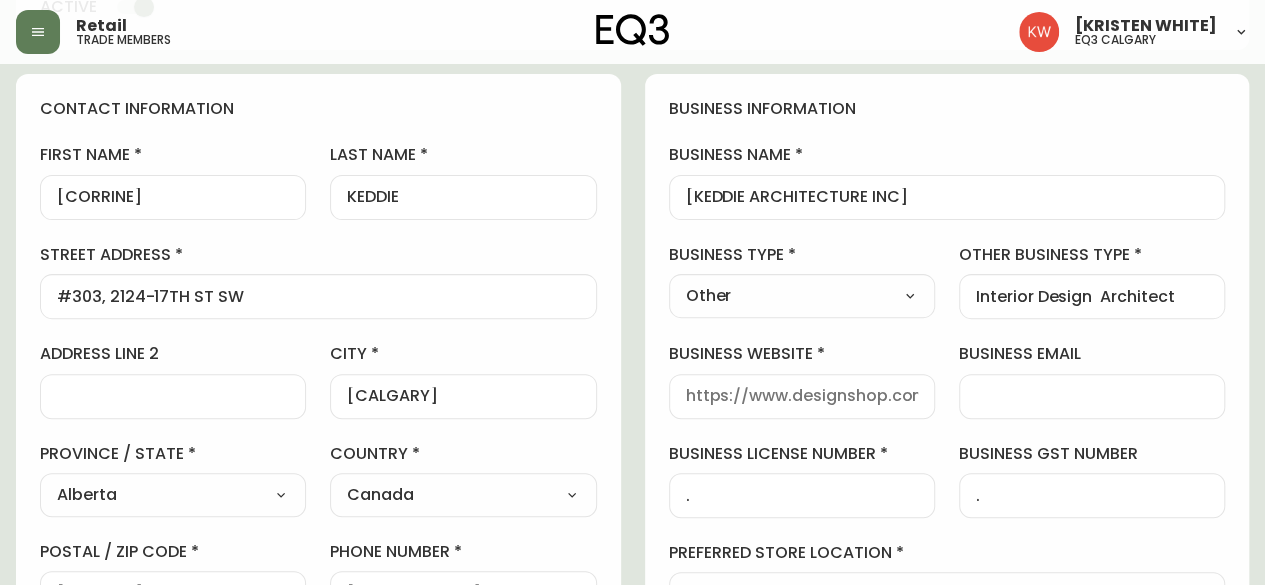 click on "business information business name [KEDDIE ARCHITECTURE INC] business type Other Select Interior Designer Architect Home Builder Contractor Real Estate Agent Hospitality Other other business type Interior Design  Architect business website business email business license number . business gst number . preferred store location EQ3 Calgary Select - Store locations EQ3 Brossard EQ3 Burlington EQ3 Calgary EQ3 Montréal - Griffintown EQ3 Montréal - St Laurent EQ3 Ottawa EQ3 Outlet - Laval EQ3 Quebec City EQ3 Toronto - Hanna EQ3 Toronto - King EQ3 Vancouver EQ3 Winnipeg Select - Trade locations EQ3 US Trade - Formally East  business tax exempt No Select Yes No" at bounding box center (947, 406) 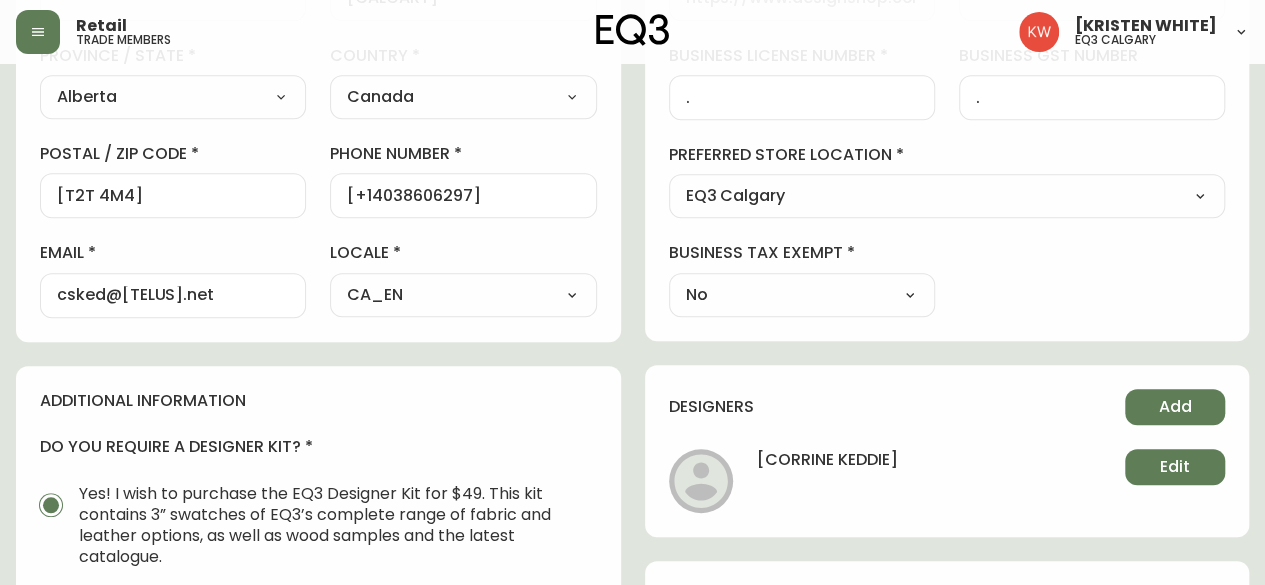 scroll, scrollTop: 600, scrollLeft: 0, axis: vertical 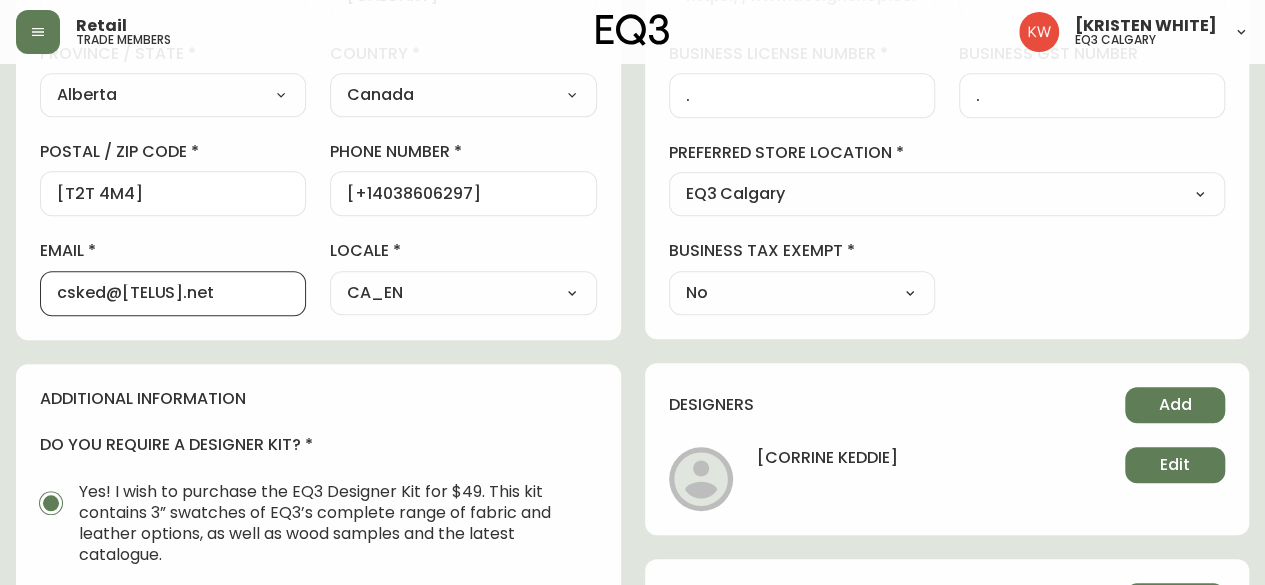 drag, startPoint x: 212, startPoint y: 291, endPoint x: 0, endPoint y: 277, distance: 212.46176 